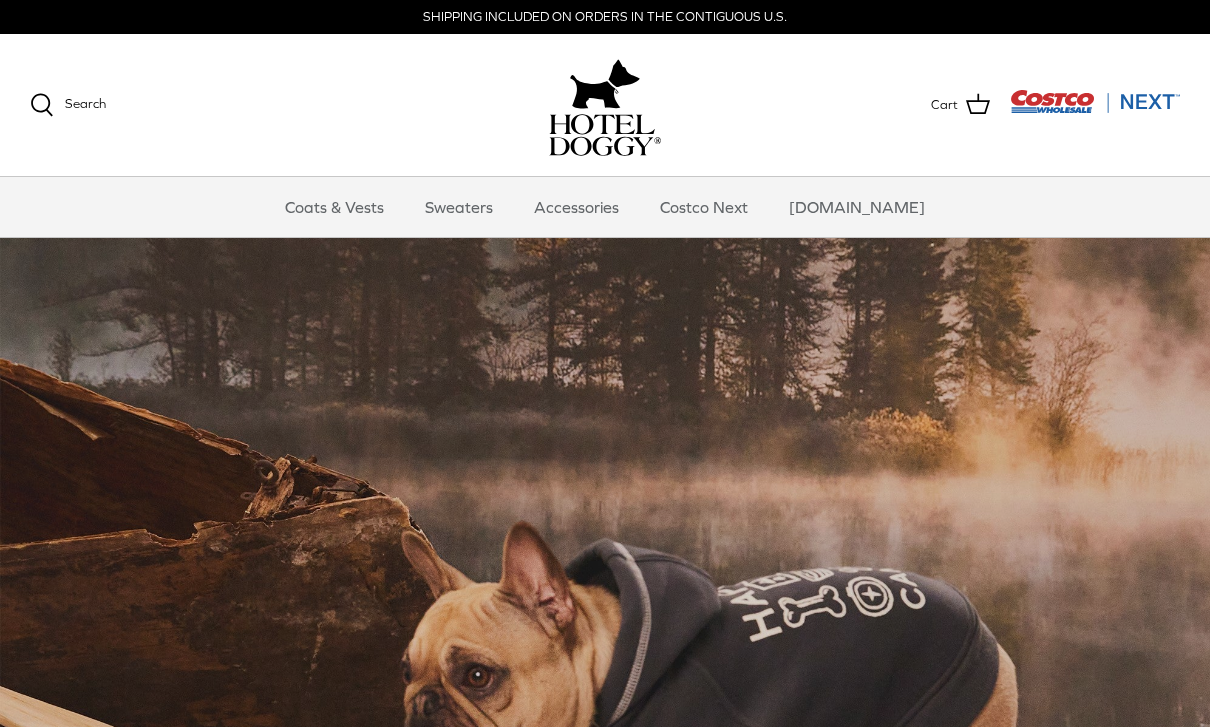 scroll, scrollTop: 0, scrollLeft: 0, axis: both 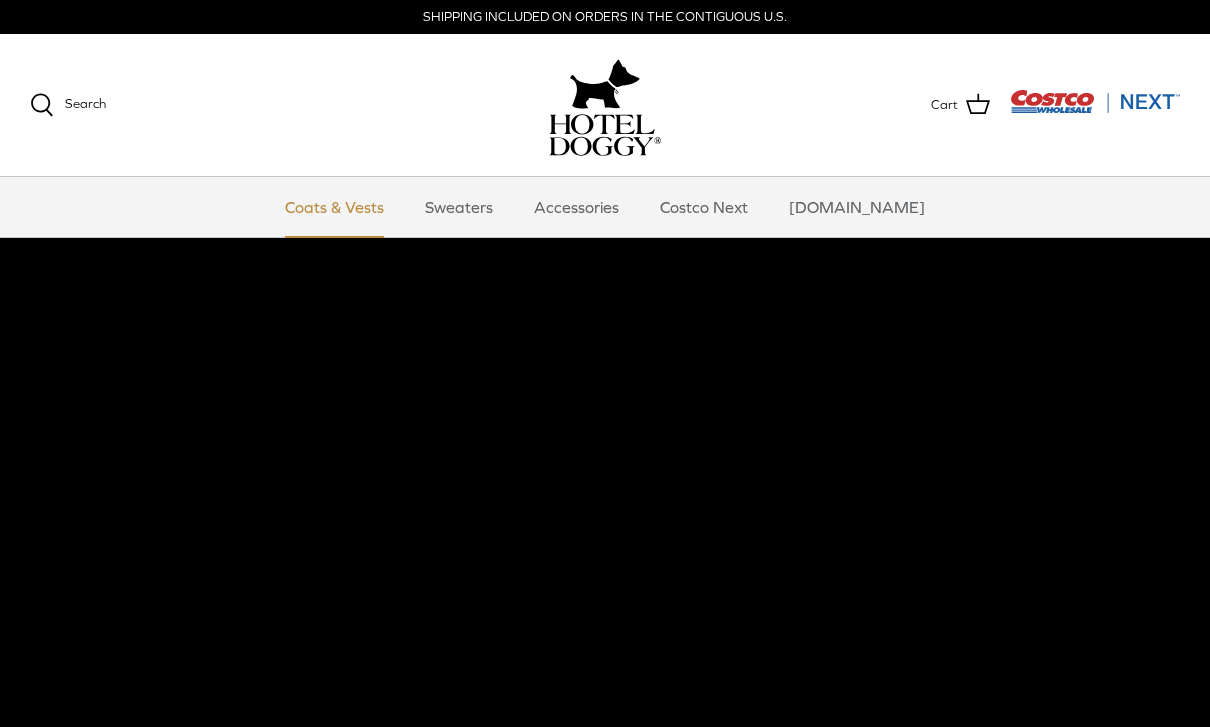 click on "Coats & Vests" at bounding box center (334, 207) 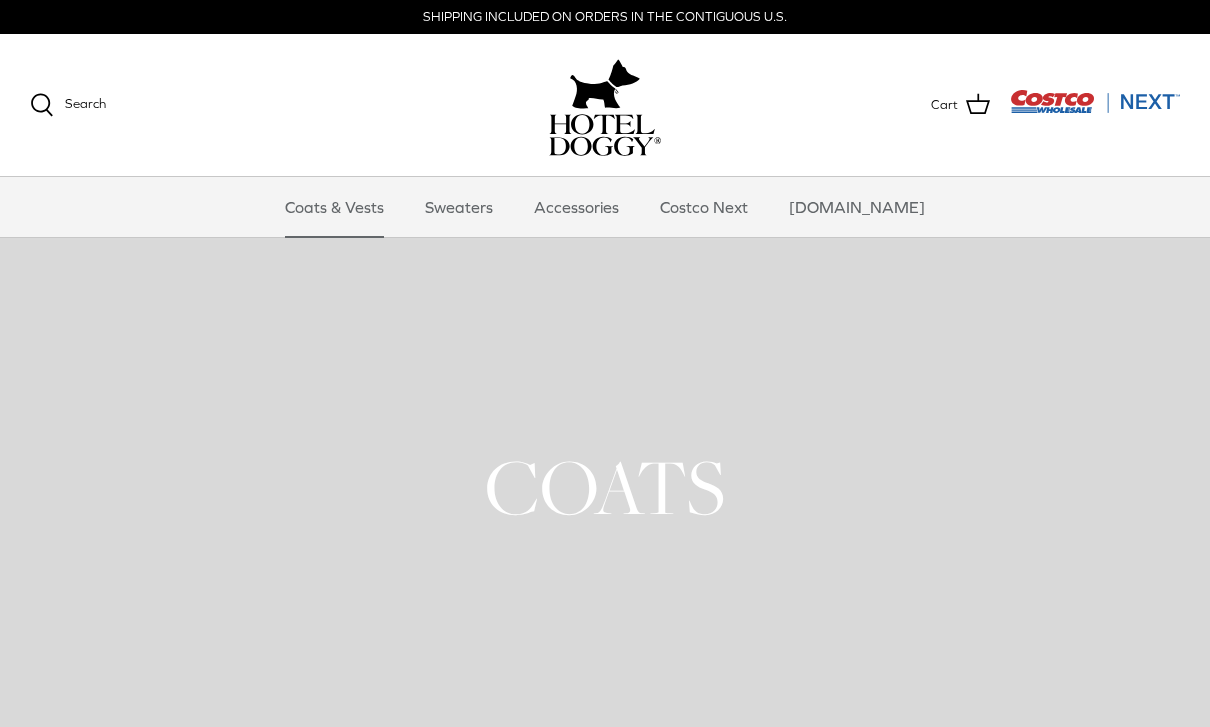 scroll, scrollTop: 0, scrollLeft: 0, axis: both 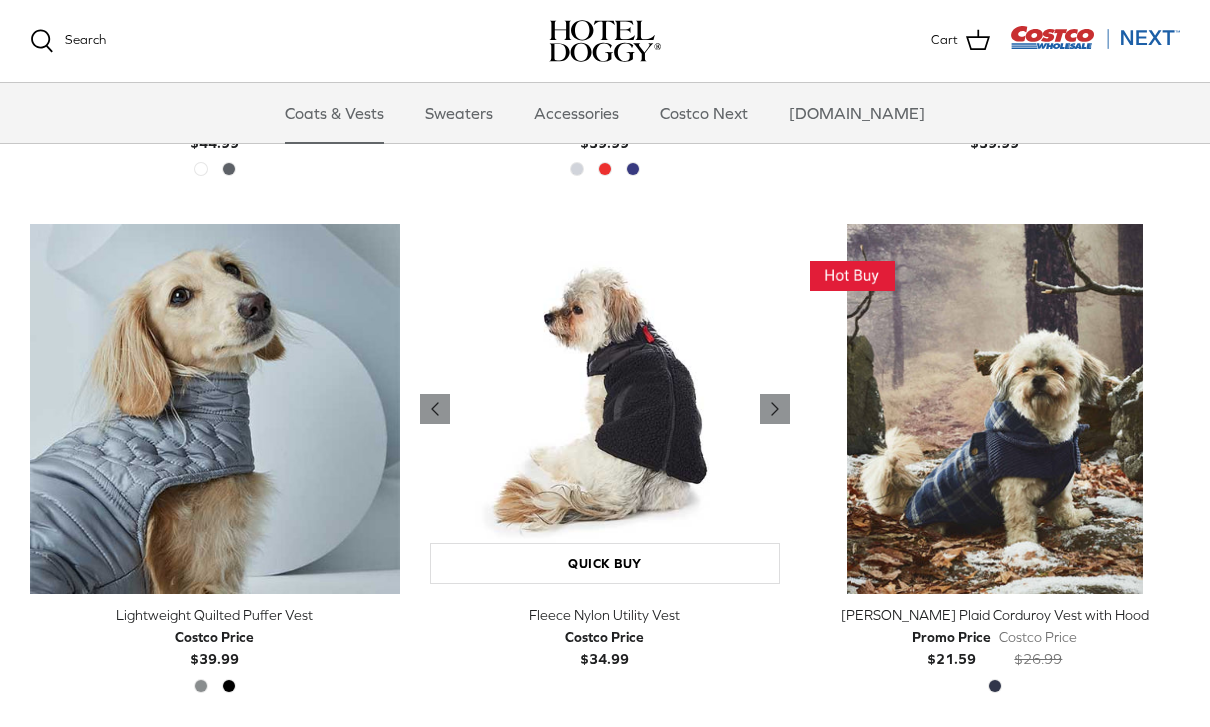 click at bounding box center [605, 409] 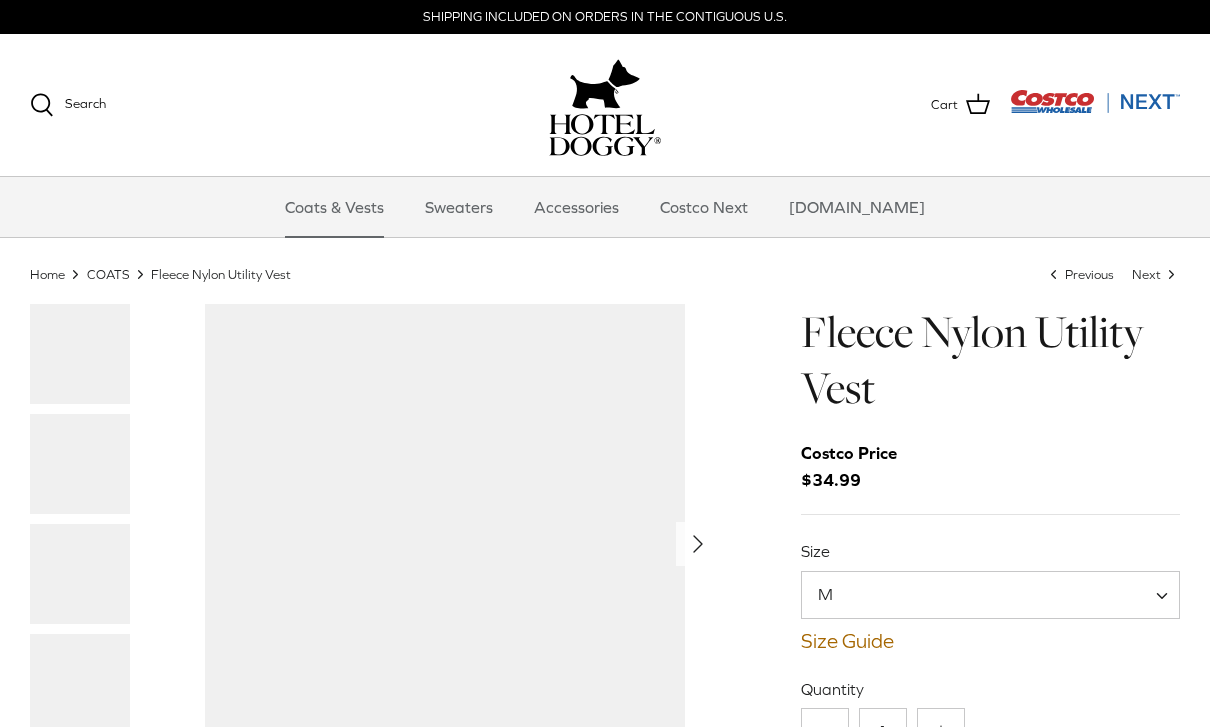 scroll, scrollTop: 0, scrollLeft: 0, axis: both 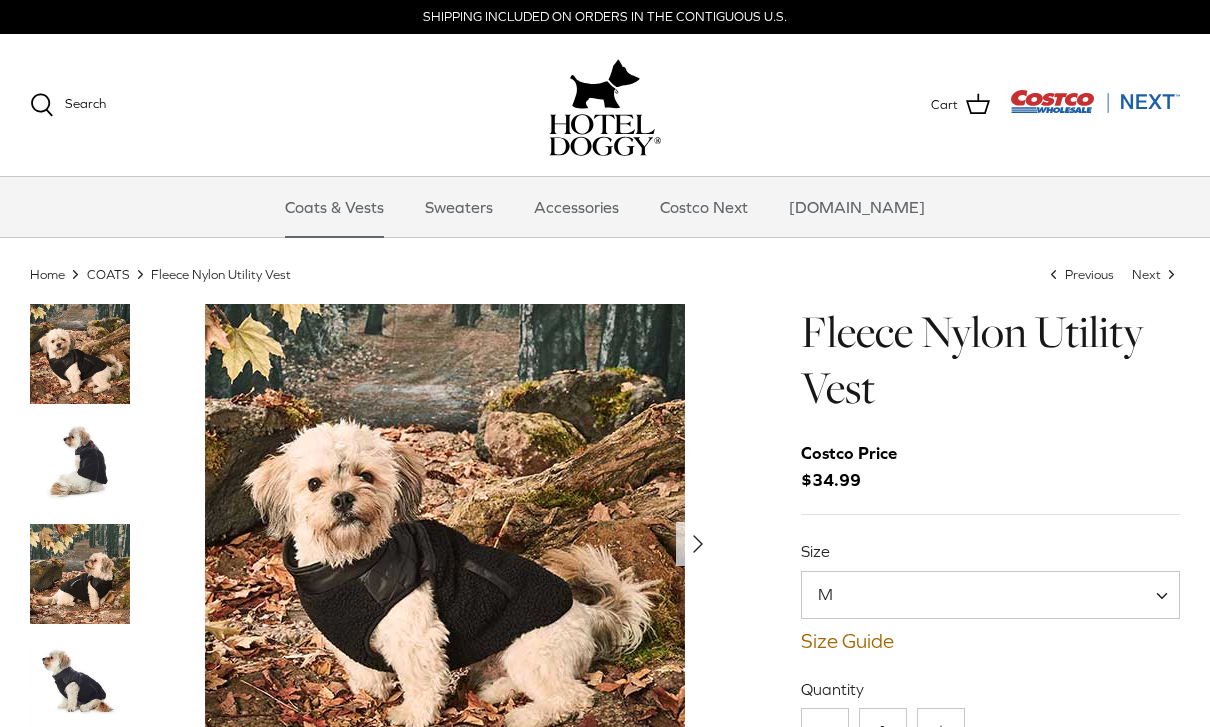 click on "Costco Price $34.99" at bounding box center [991, 467] 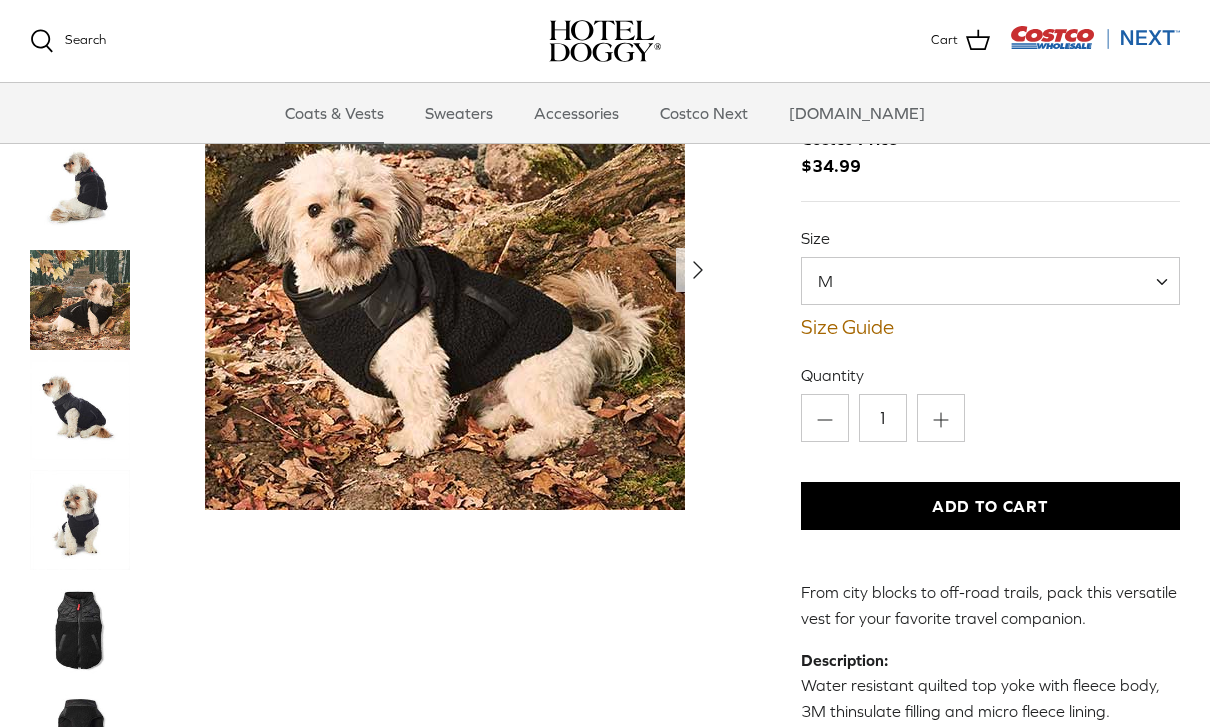scroll, scrollTop: 132, scrollLeft: 0, axis: vertical 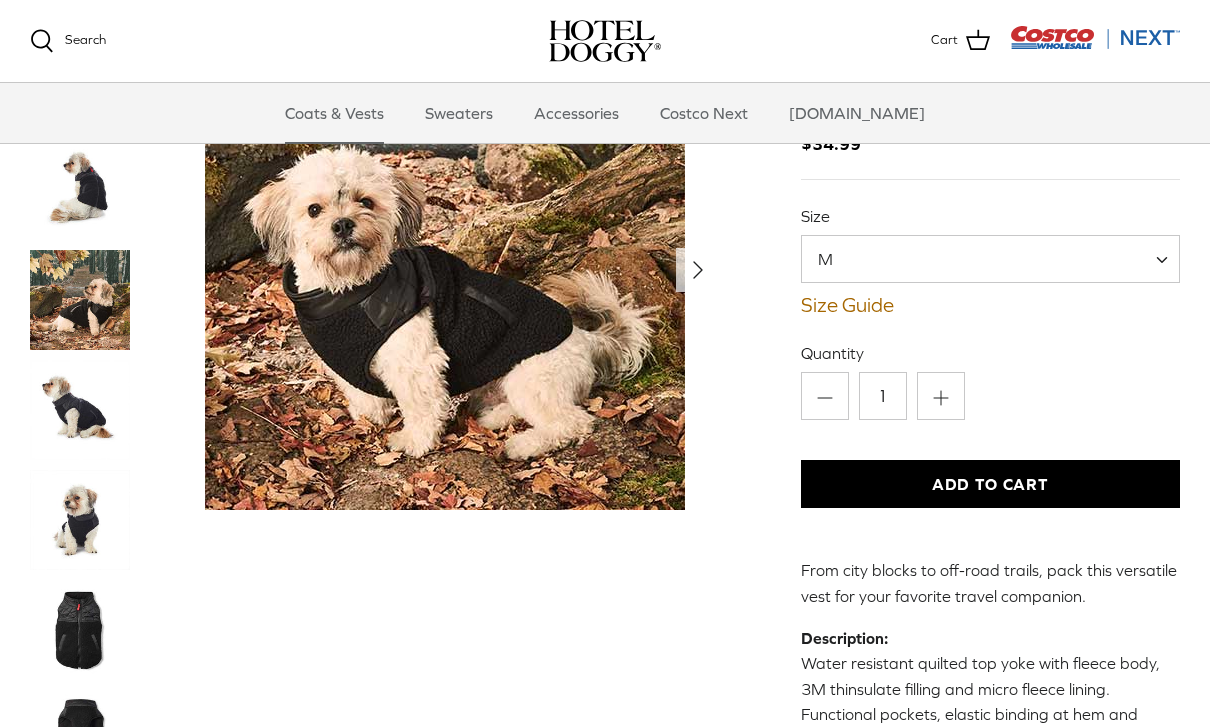 click on "Plus" 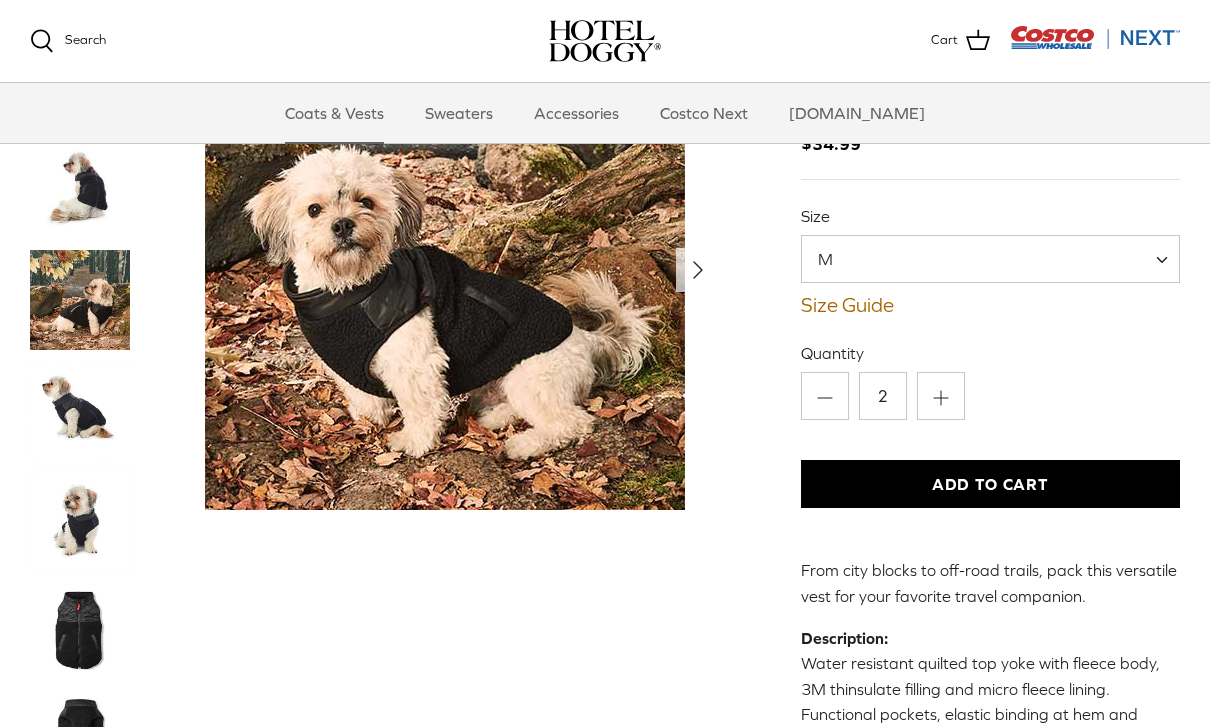 click on "Add to Cart" at bounding box center [991, 484] 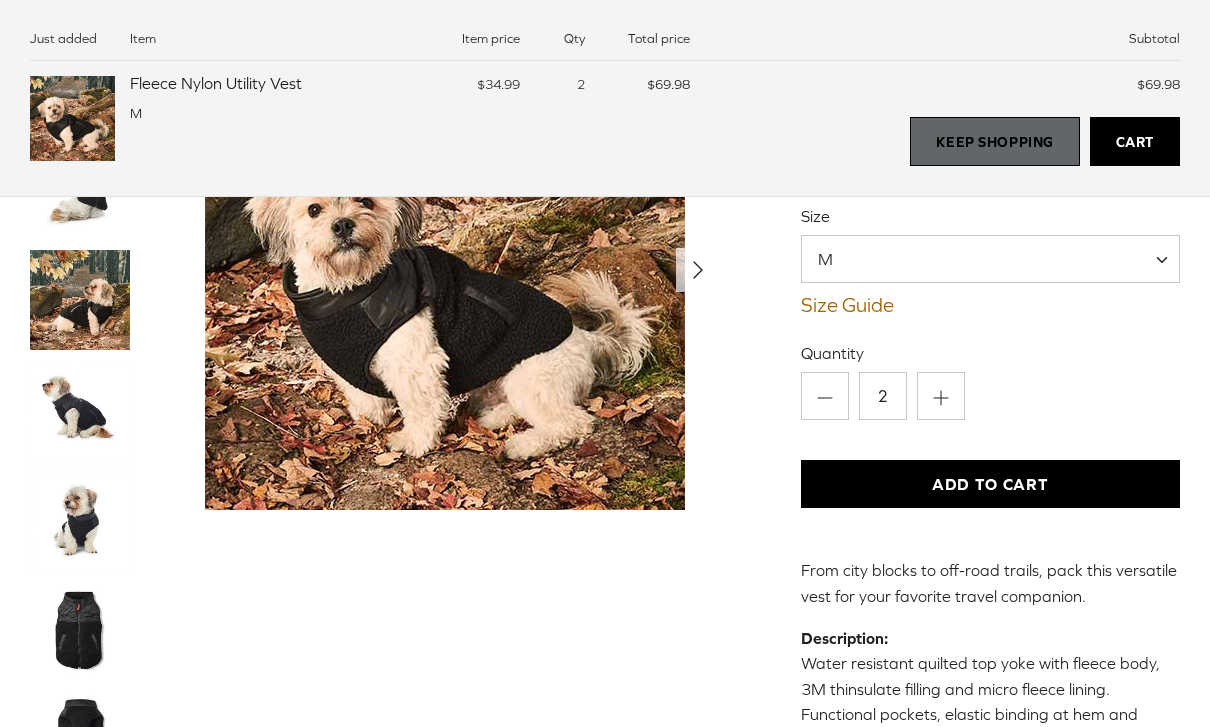 click on "Keep Shopping" at bounding box center (994, 142) 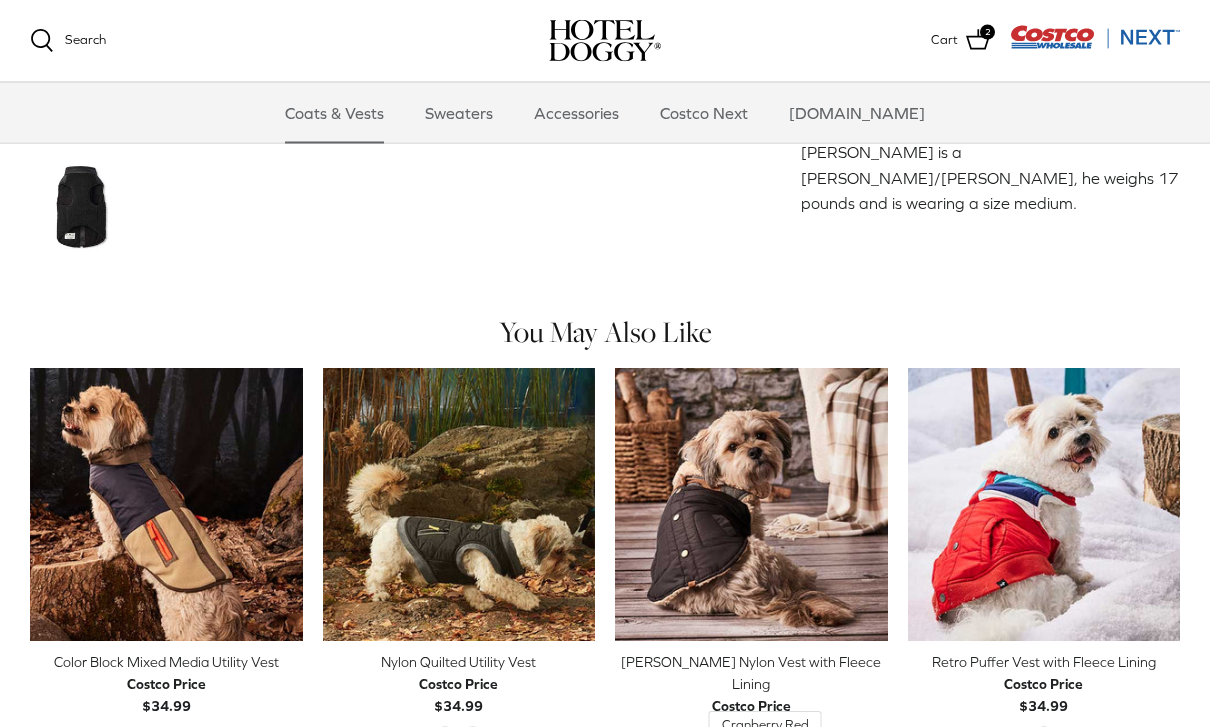 scroll, scrollTop: 998, scrollLeft: 0, axis: vertical 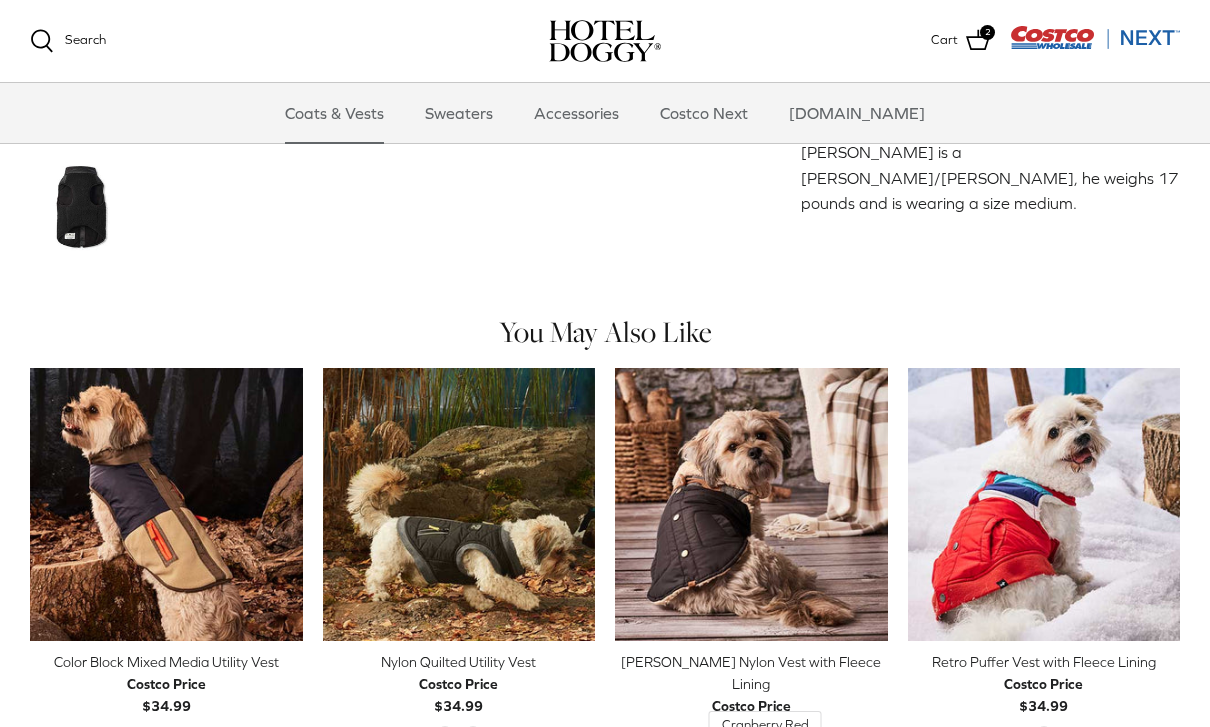 click on "Cranberry Red" at bounding box center (765, 755) 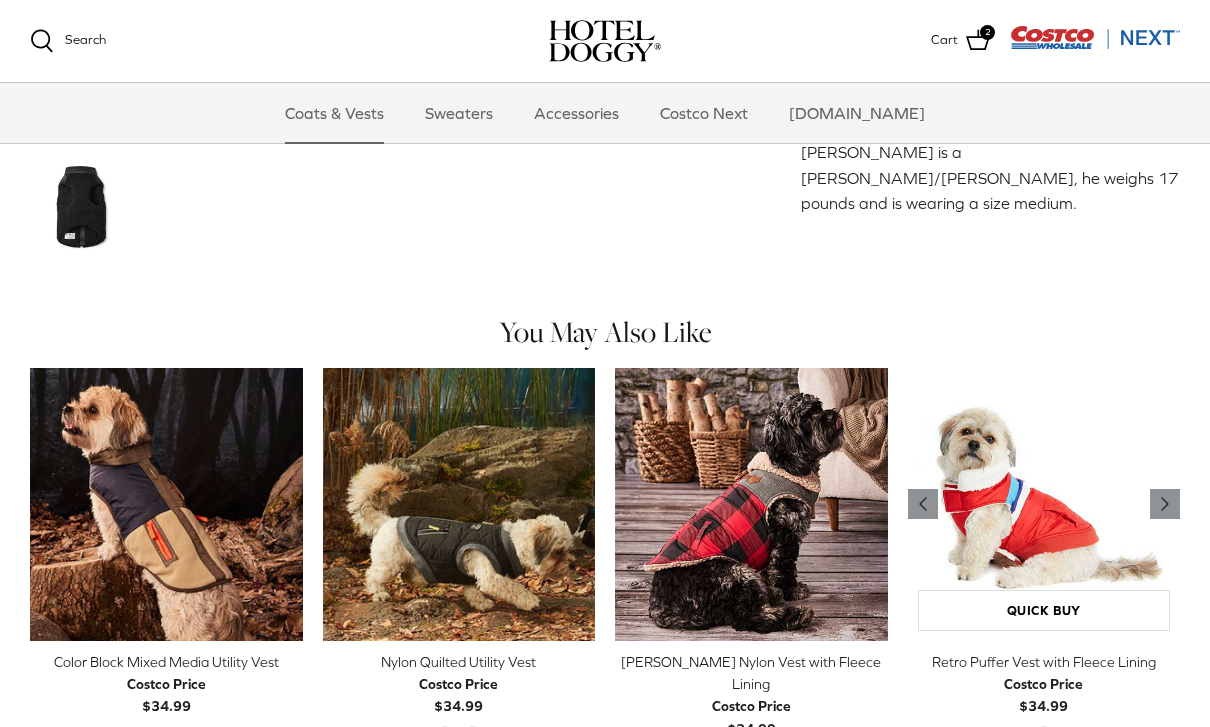 click at bounding box center (1044, 504) 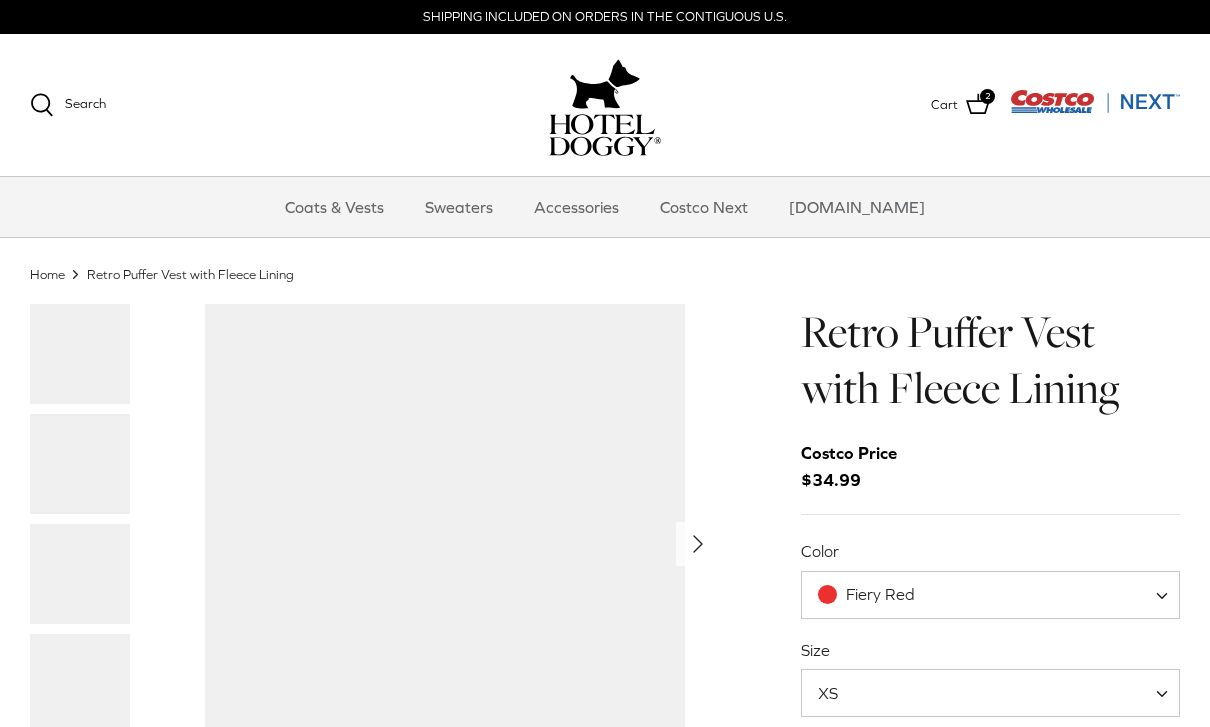 scroll, scrollTop: 0, scrollLeft: 0, axis: both 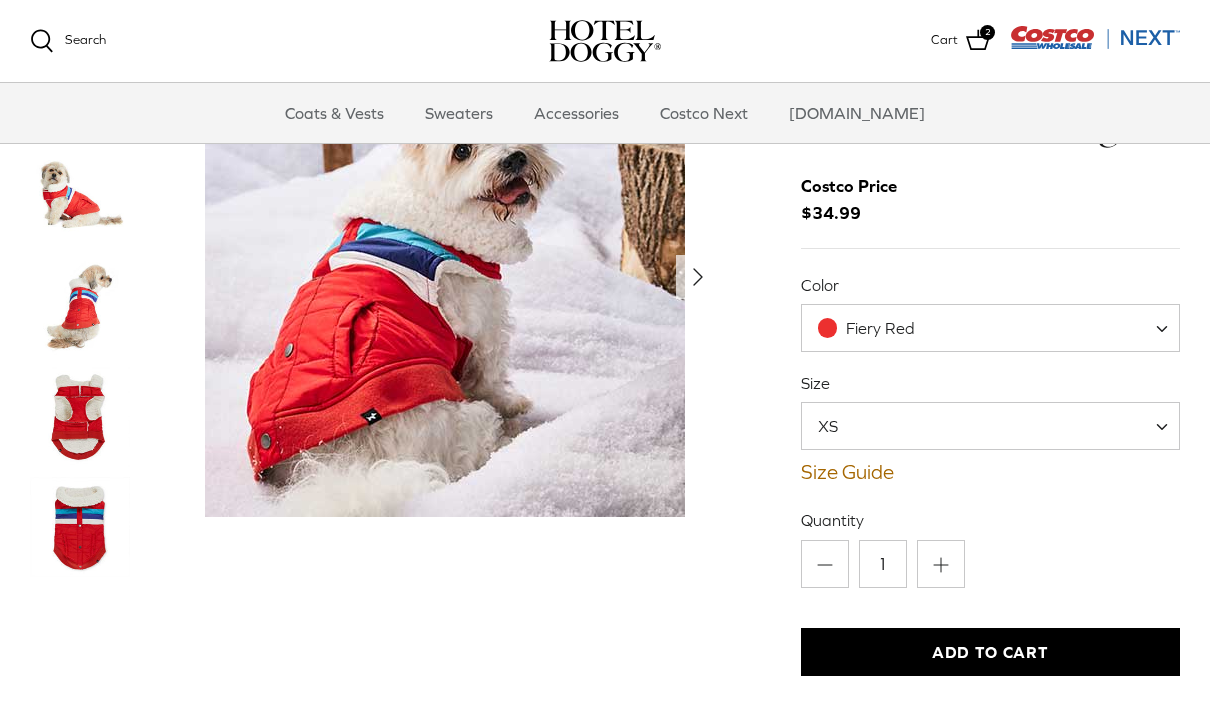 click at bounding box center [1169, 426] 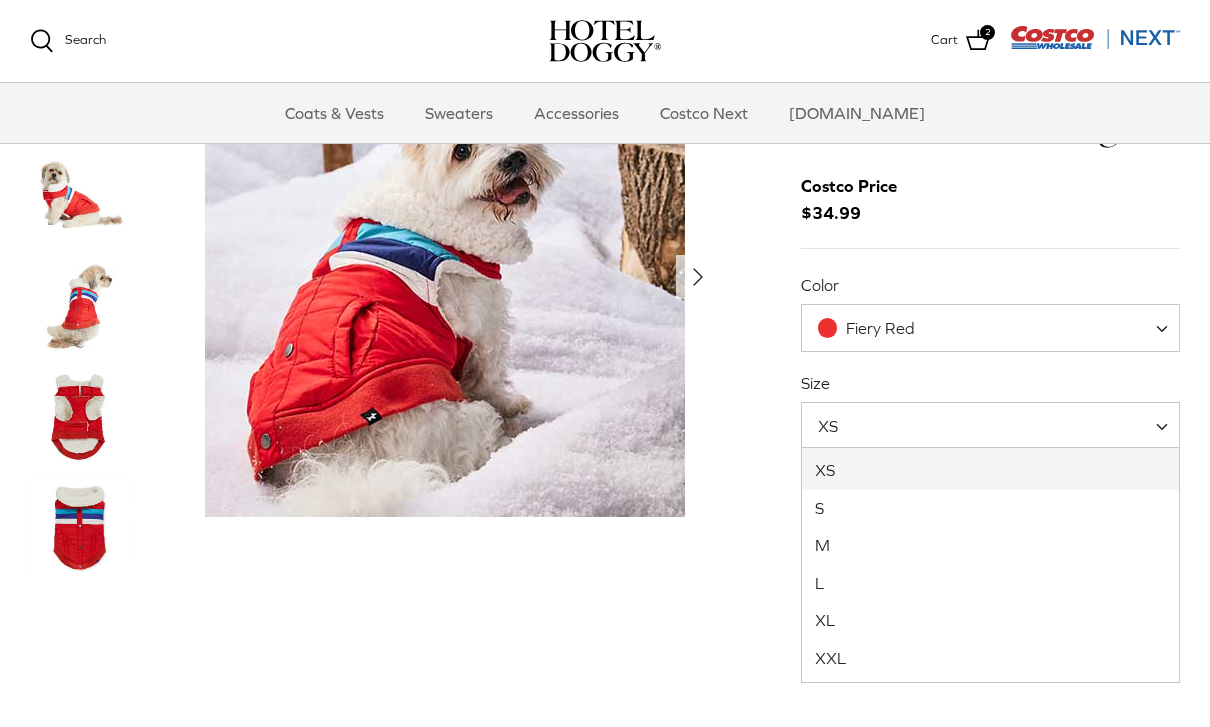 select on "M" 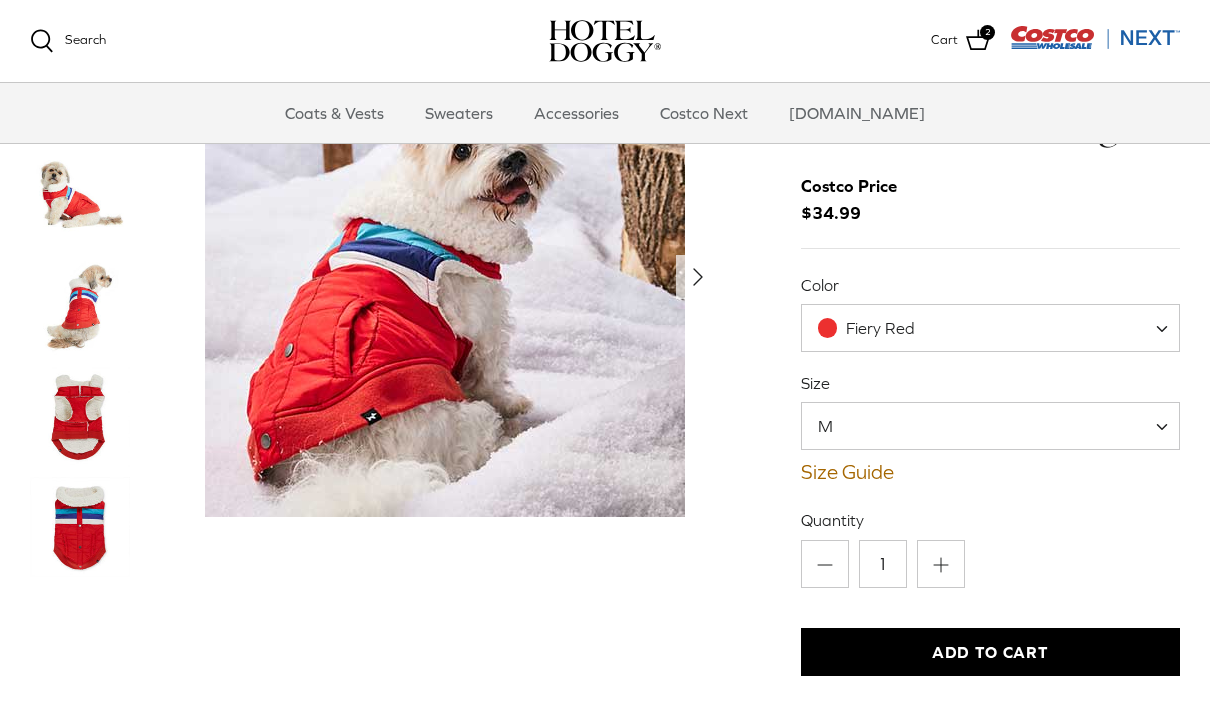 click on "Plus" at bounding box center [941, 564] 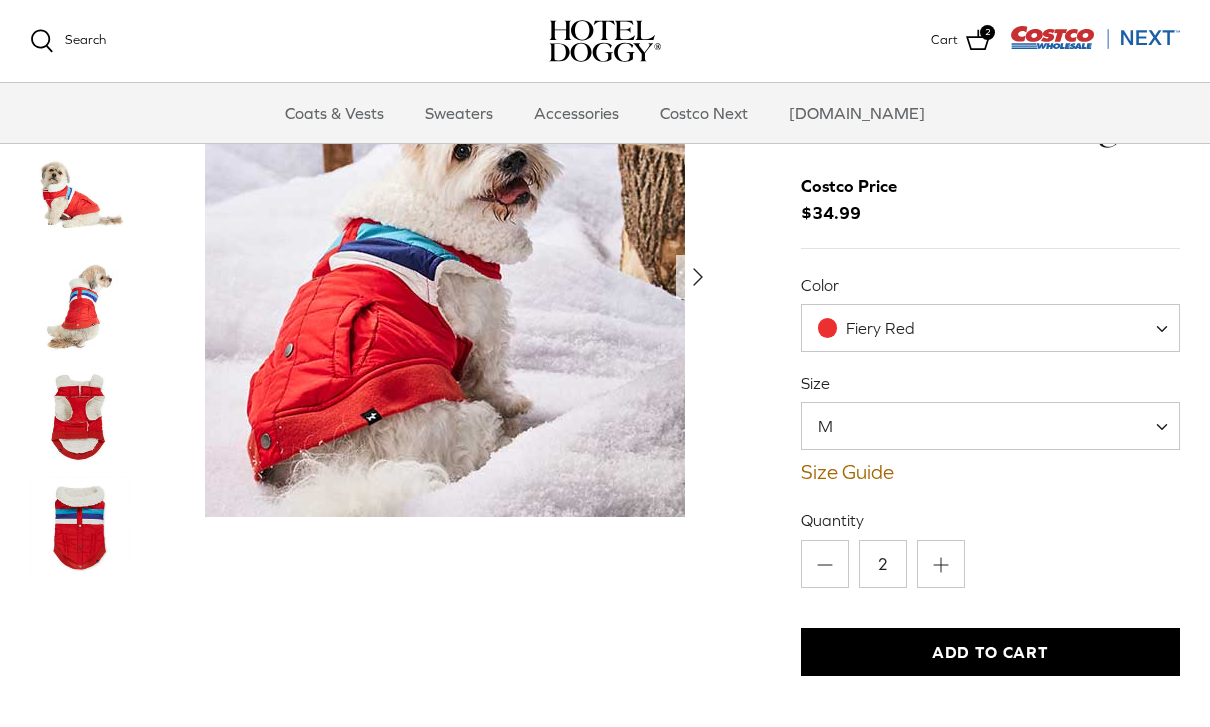 click on "Add to Cart" at bounding box center [991, 652] 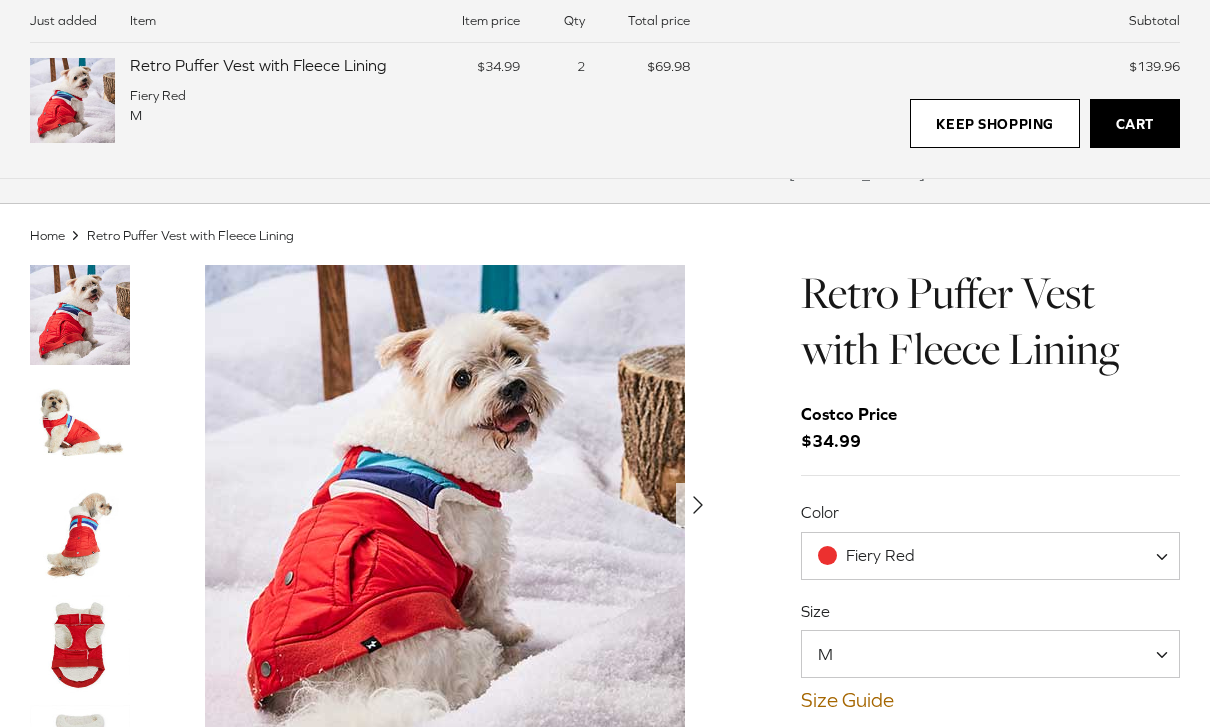 scroll, scrollTop: 0, scrollLeft: 0, axis: both 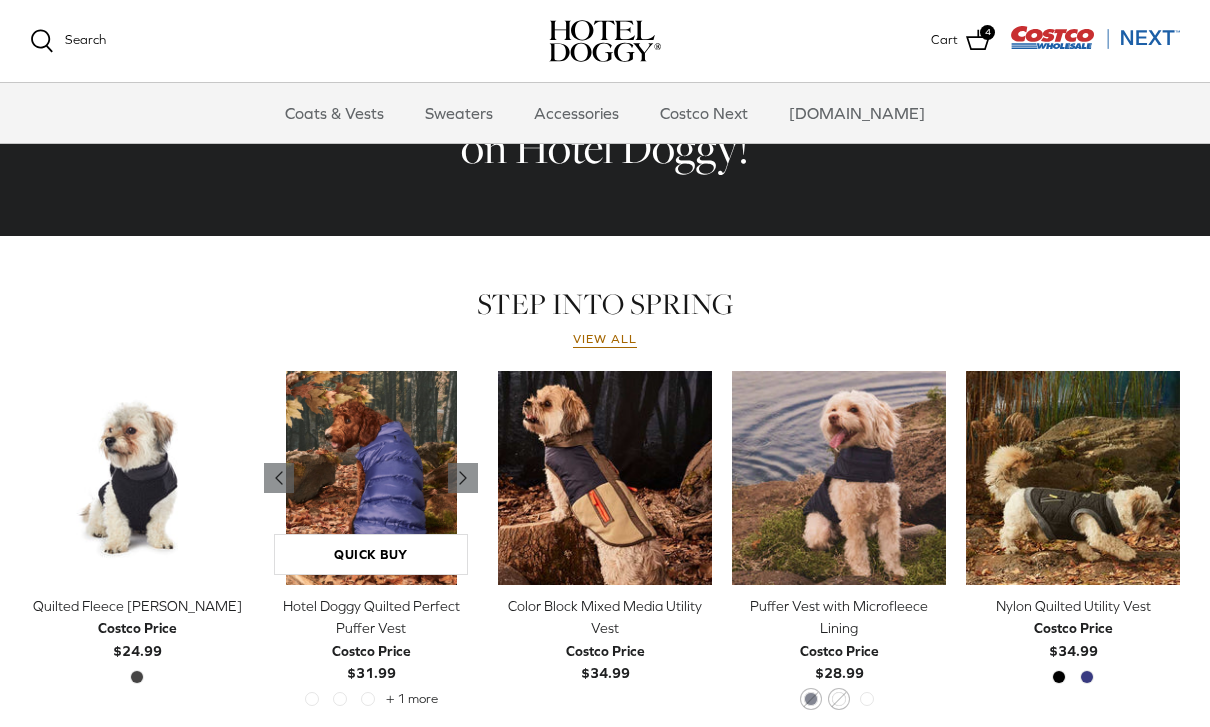 click at bounding box center [371, 478] 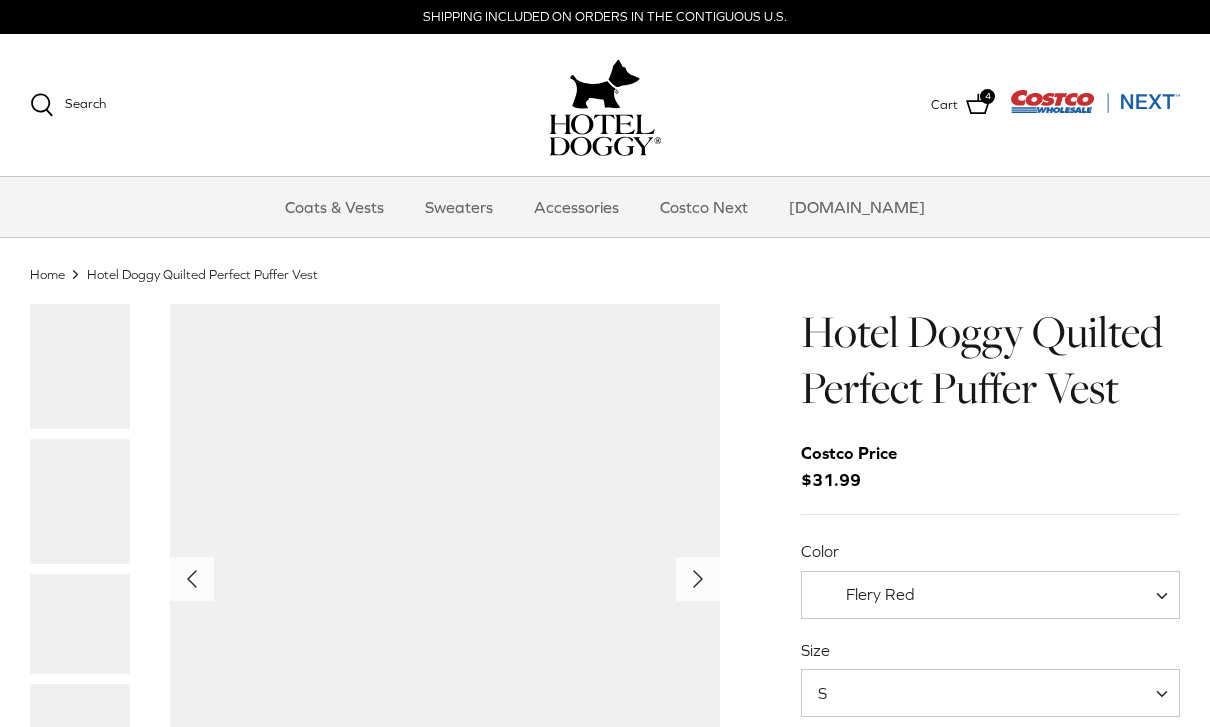scroll, scrollTop: 0, scrollLeft: 0, axis: both 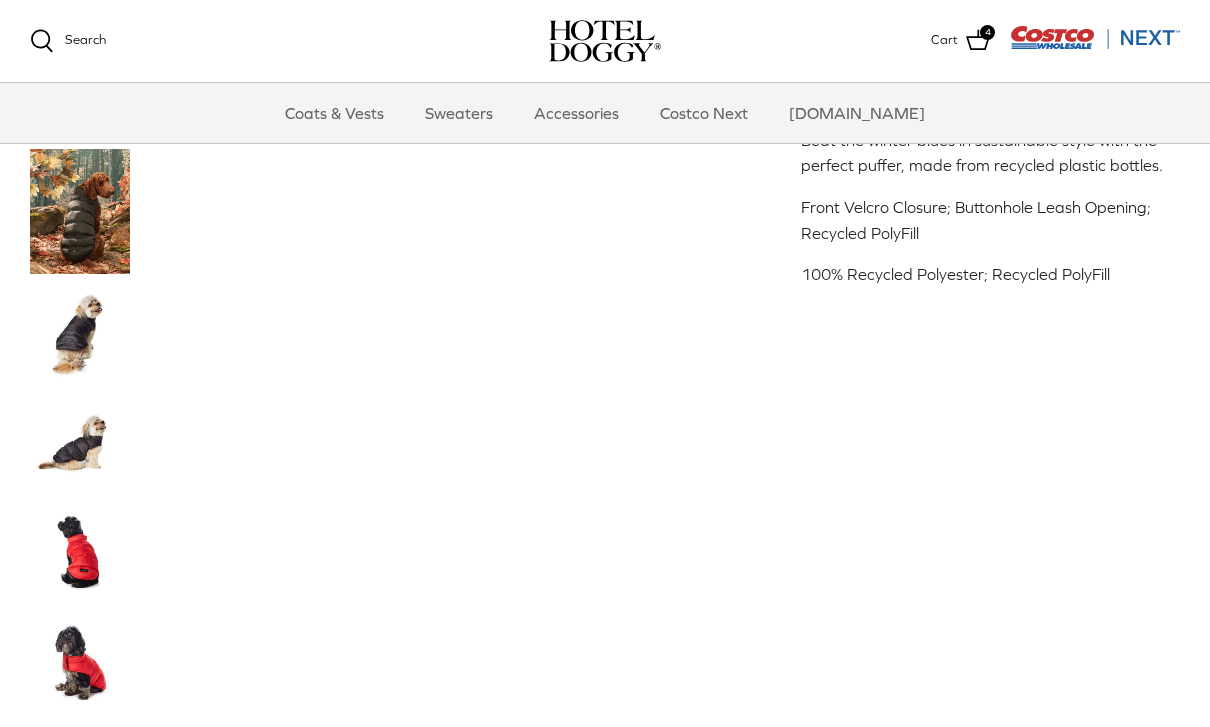 click at bounding box center (80, 664) 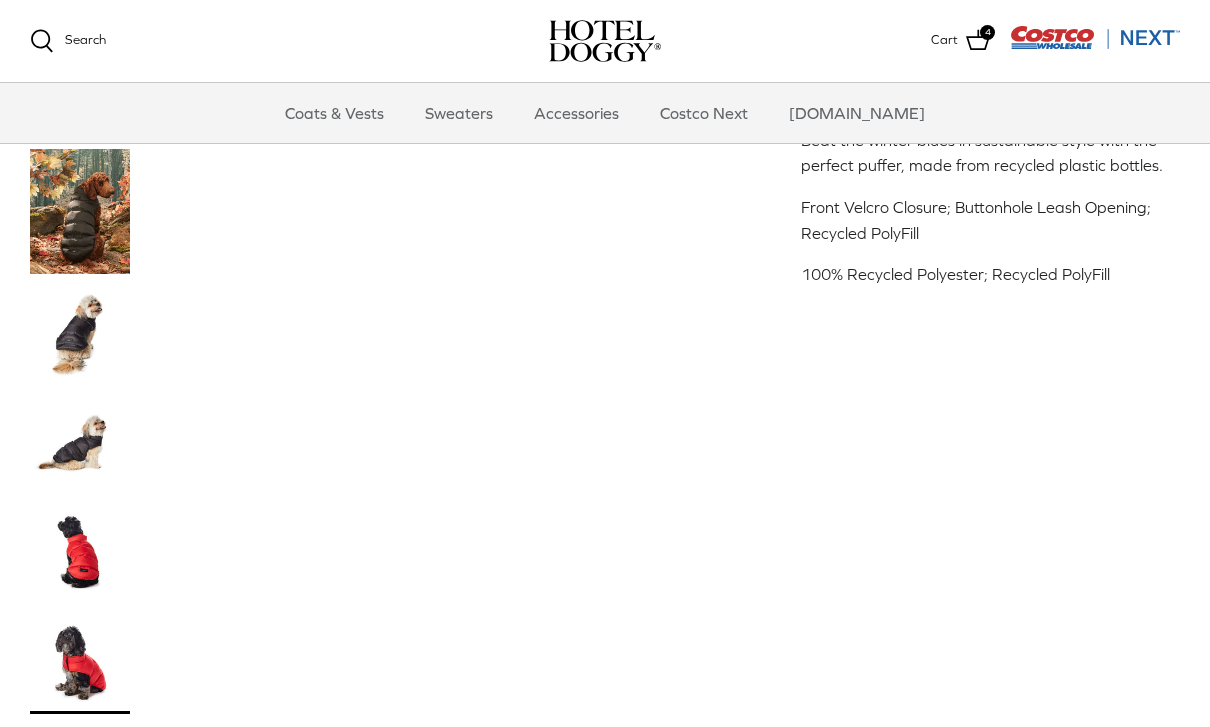 click at bounding box center [80, 664] 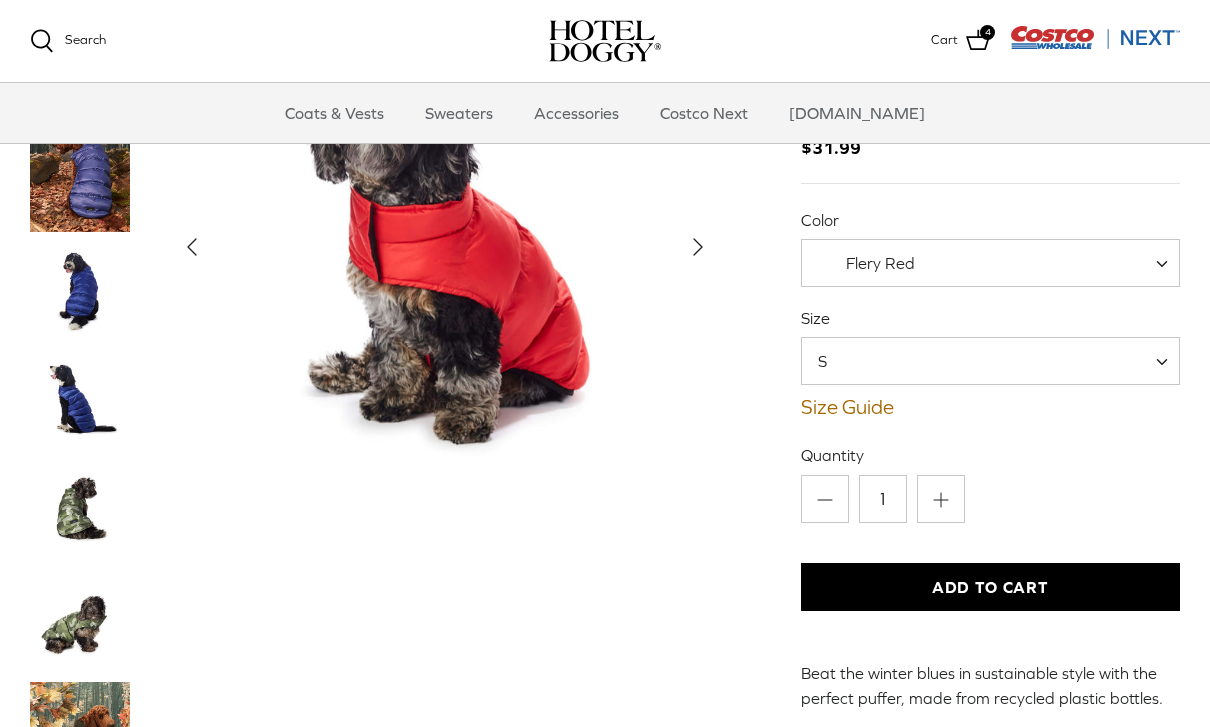 scroll, scrollTop: 145, scrollLeft: 0, axis: vertical 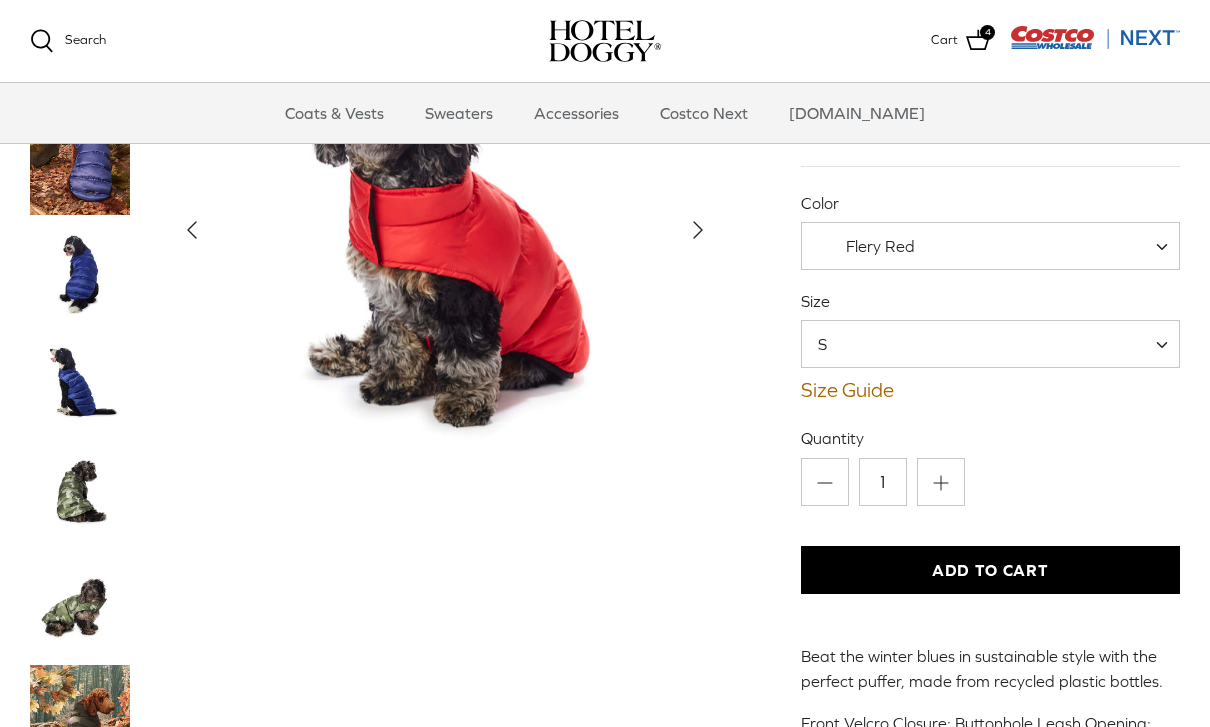 click on "S" at bounding box center (991, 344) 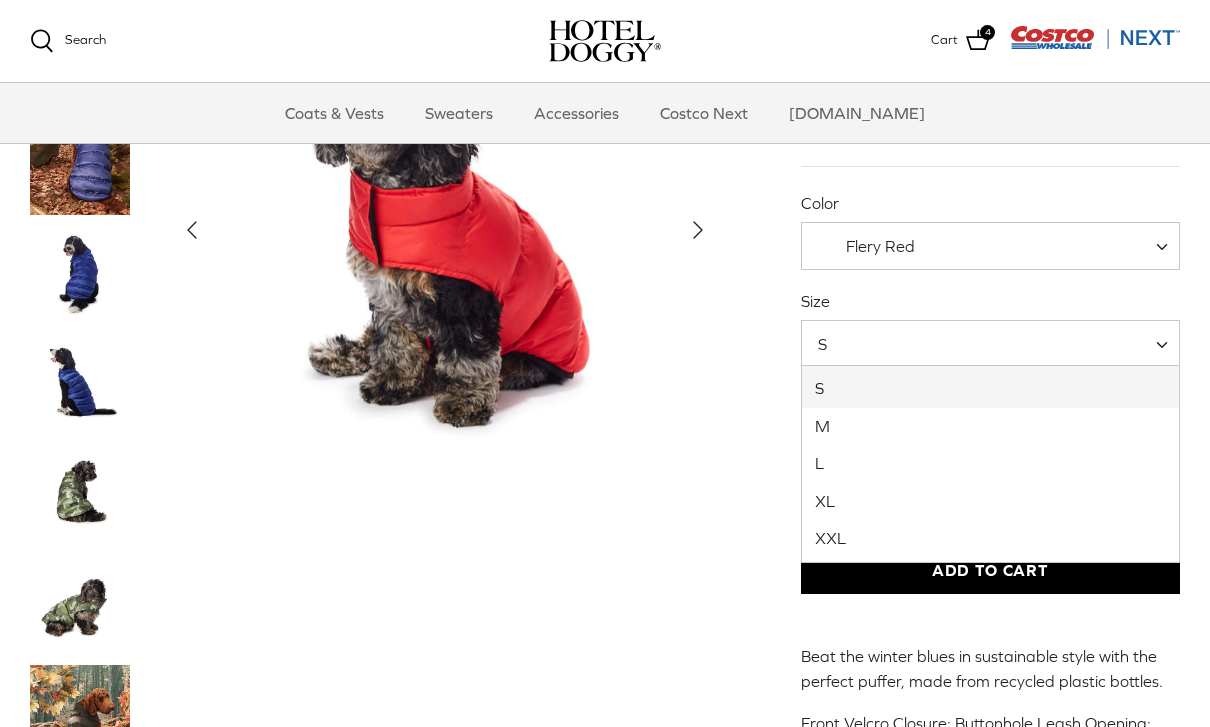 select on "M" 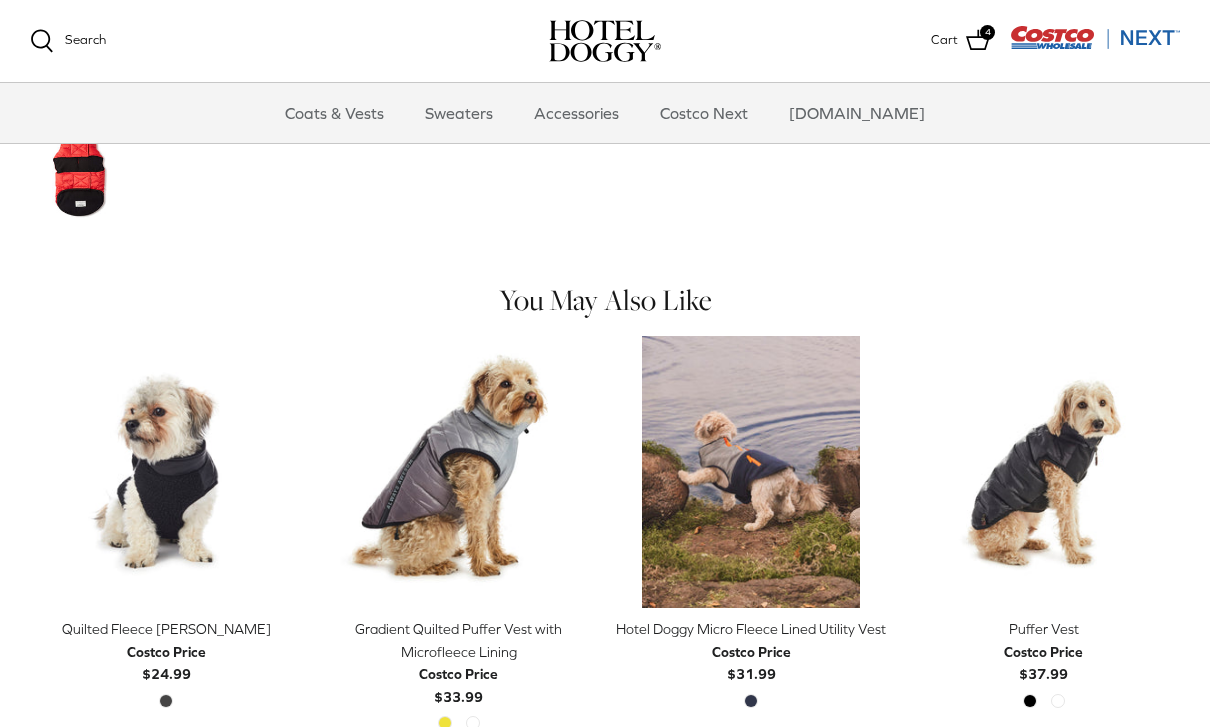 scroll, scrollTop: 1368, scrollLeft: 0, axis: vertical 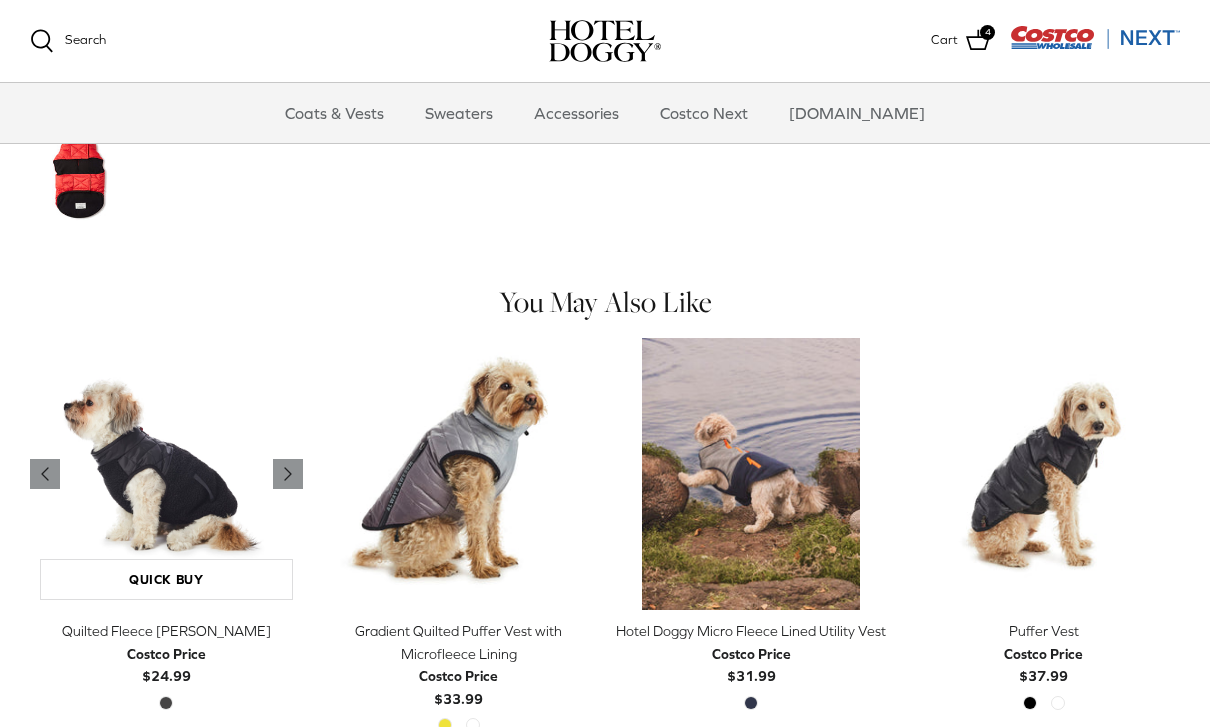 click at bounding box center (166, 474) 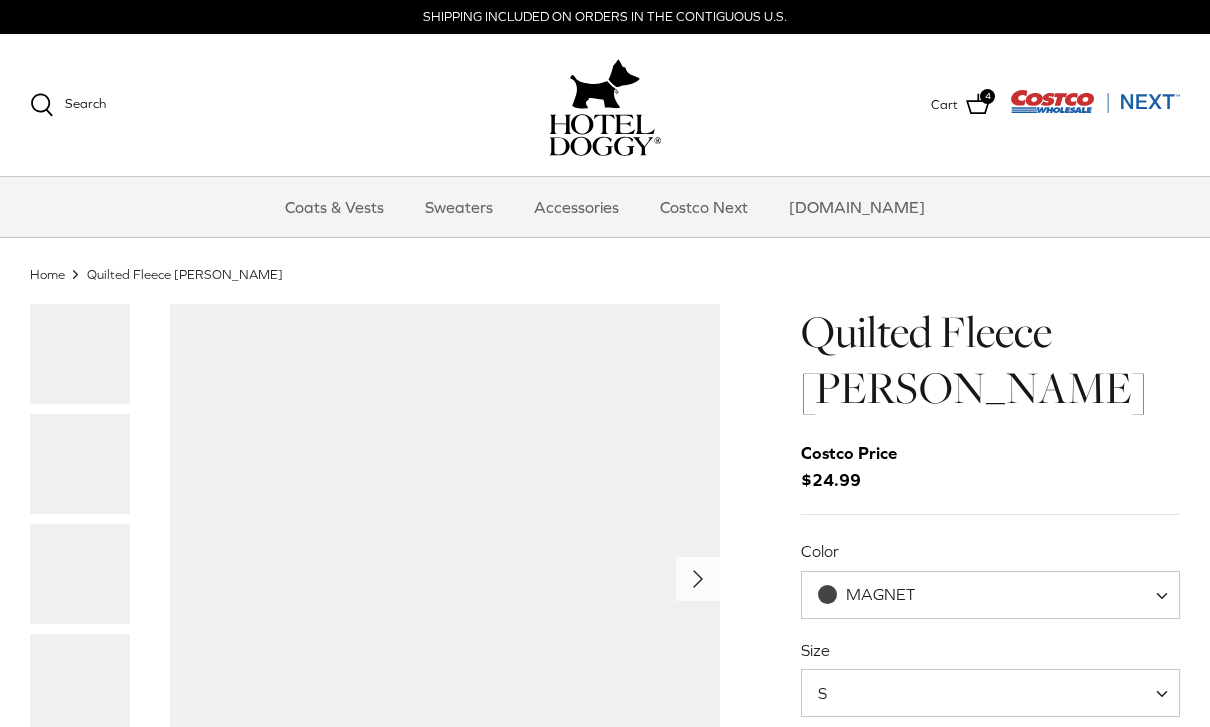 scroll, scrollTop: 0, scrollLeft: 0, axis: both 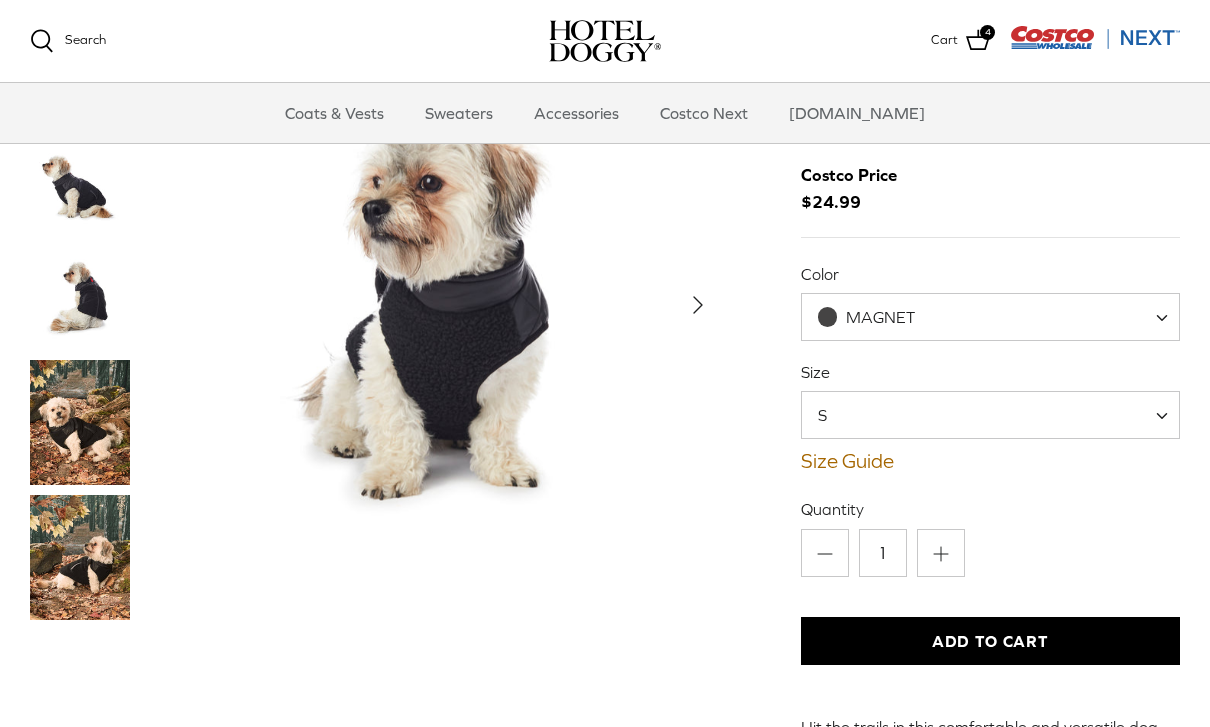 click at bounding box center (80, 190) 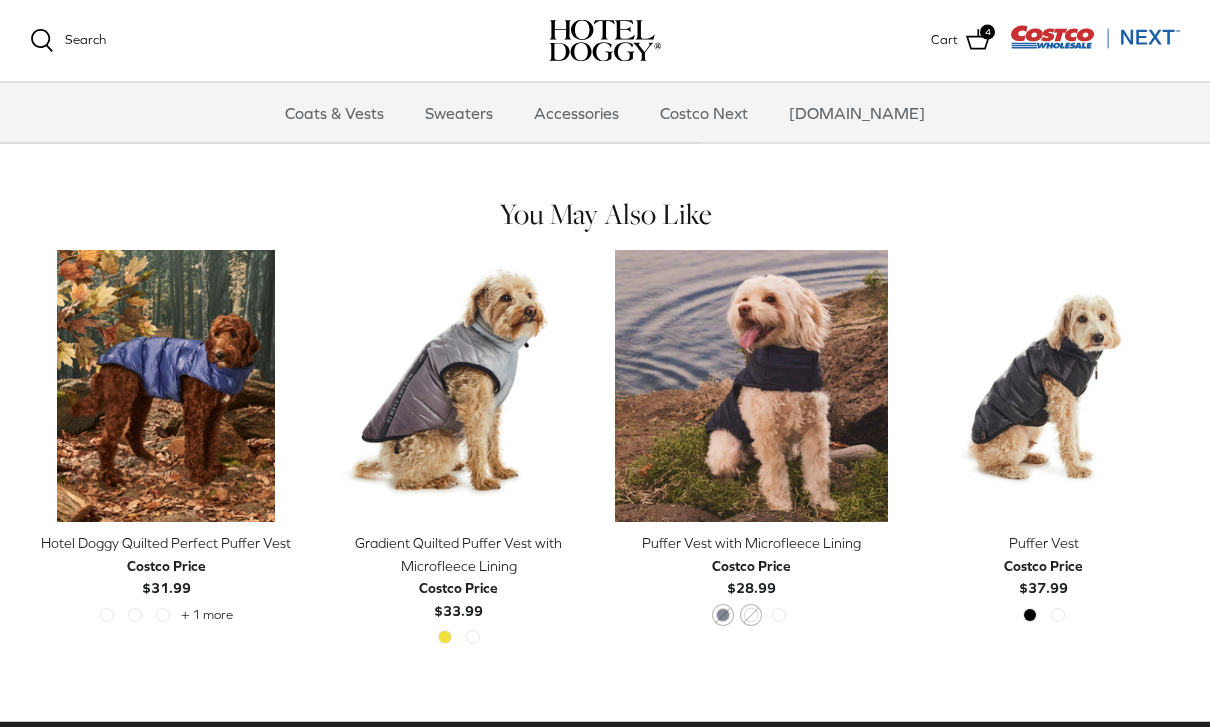 scroll, scrollTop: 936, scrollLeft: 0, axis: vertical 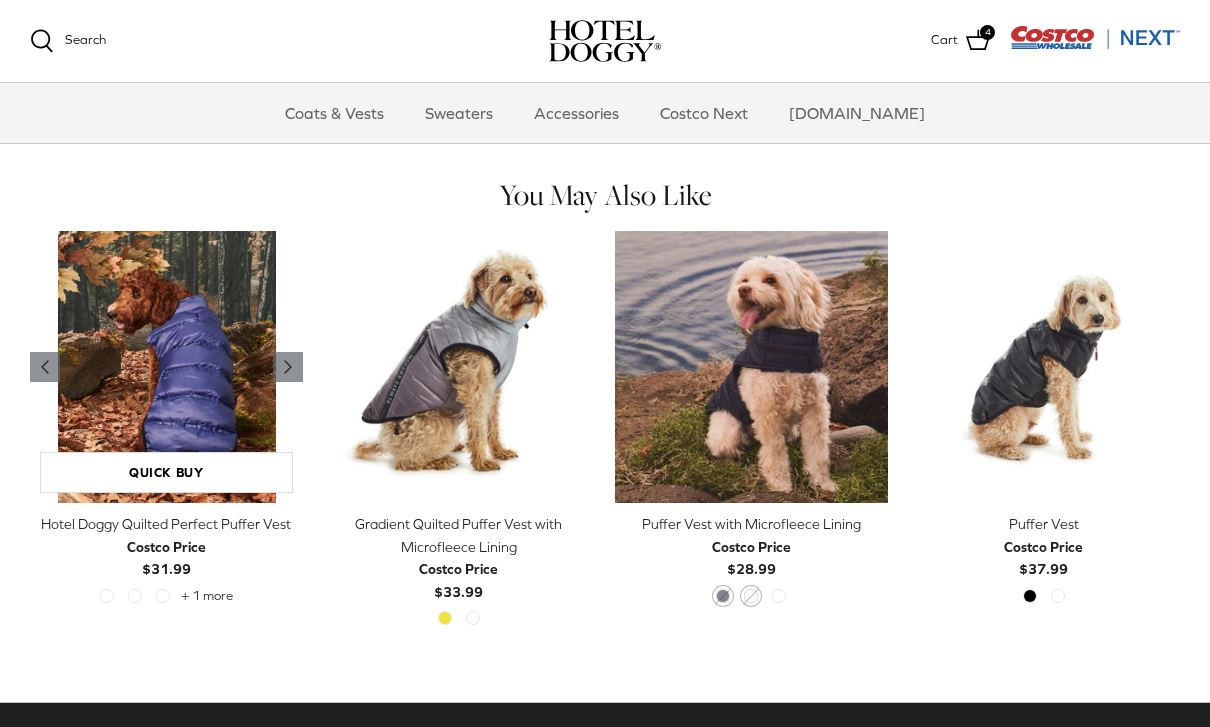 click at bounding box center [166, 367] 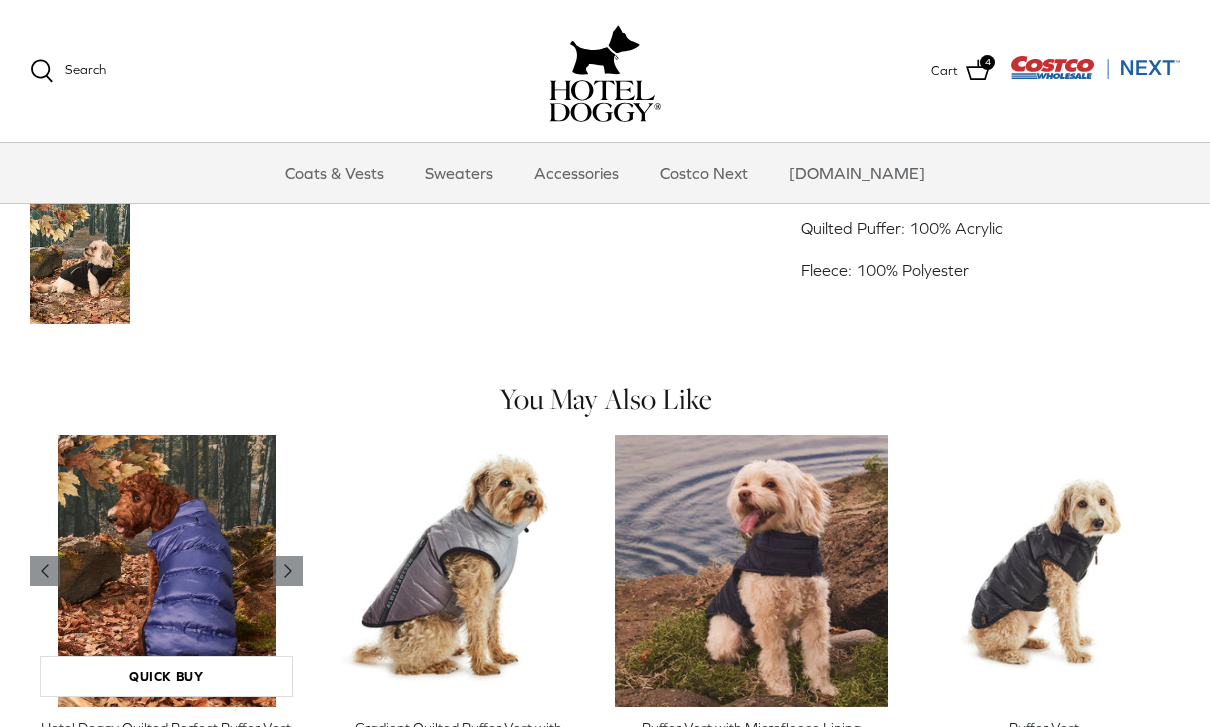 scroll, scrollTop: 1077, scrollLeft: 0, axis: vertical 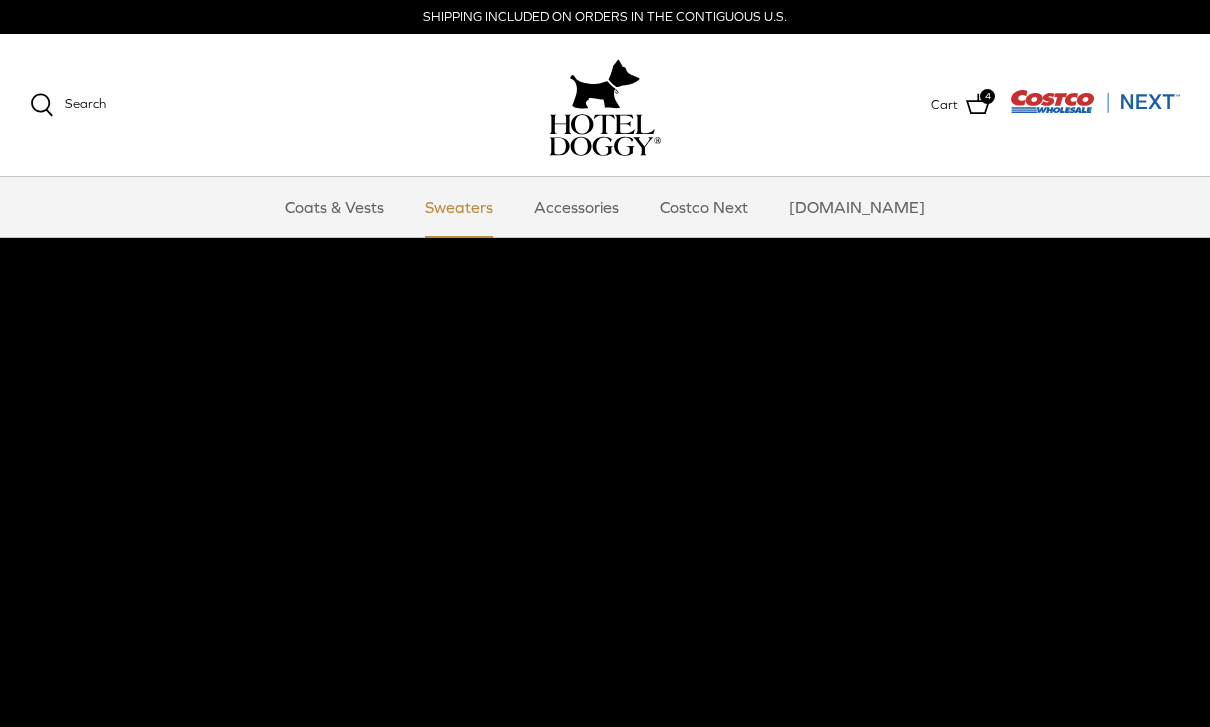 click on "Sweaters" at bounding box center [459, 207] 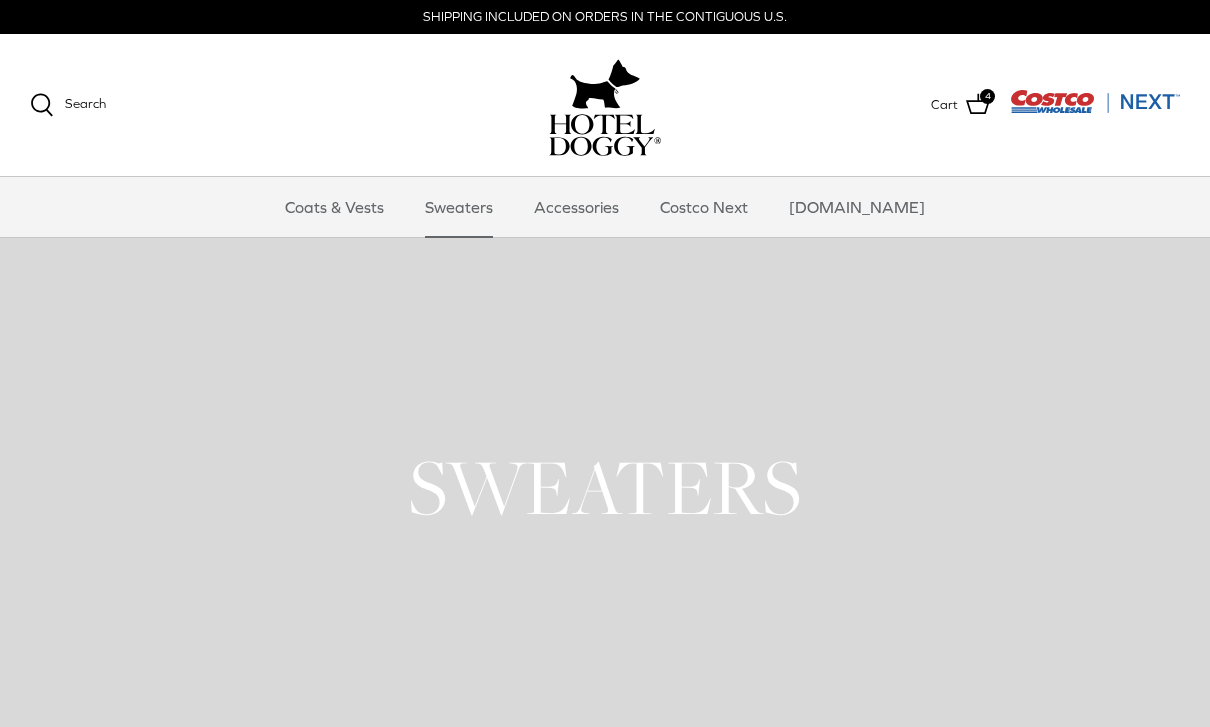 scroll, scrollTop: 0, scrollLeft: 0, axis: both 